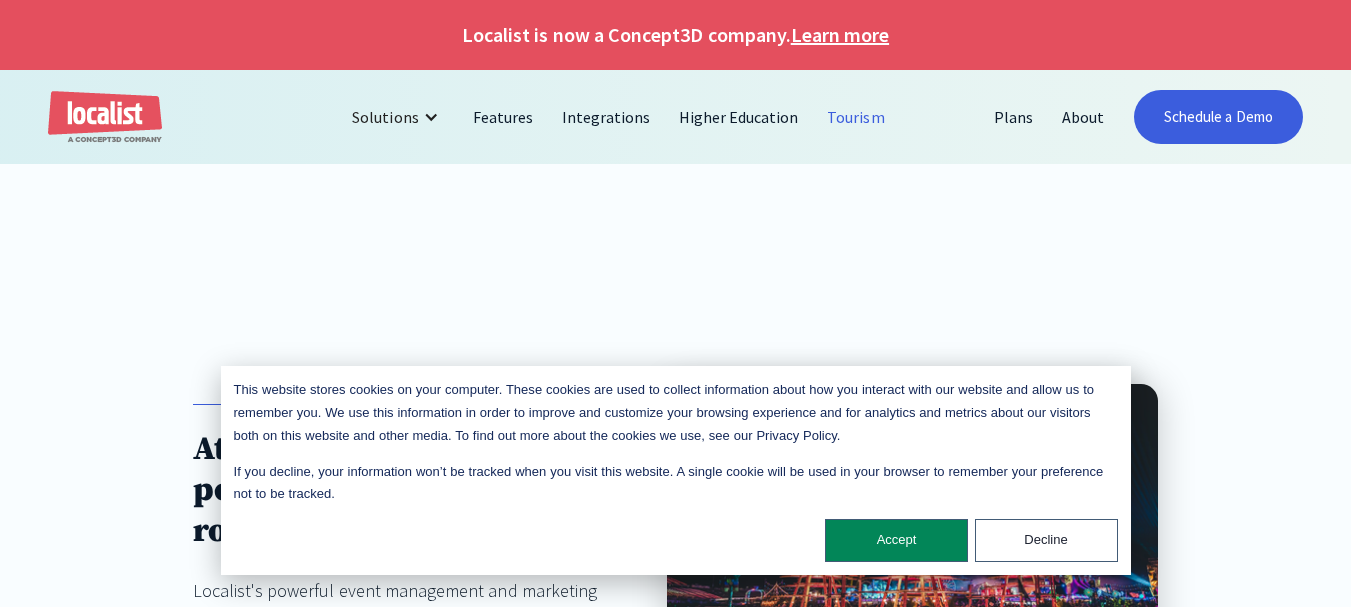 scroll, scrollTop: 0, scrollLeft: 0, axis: both 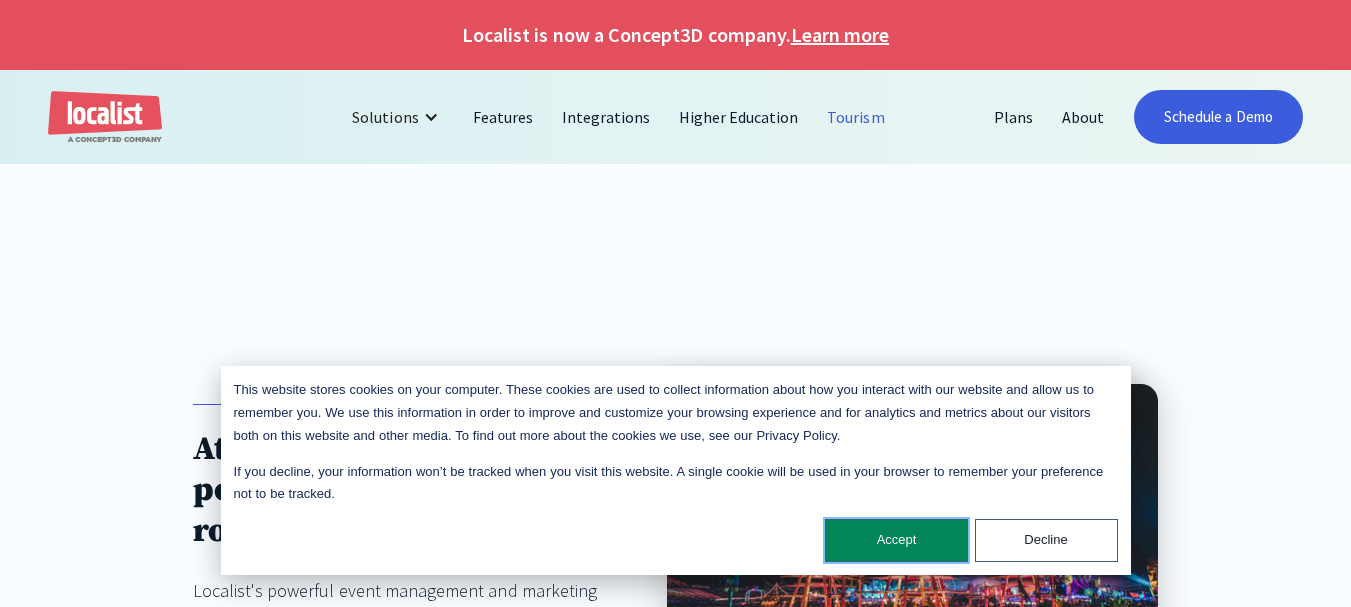 click on "Accept" at bounding box center (896, 540) 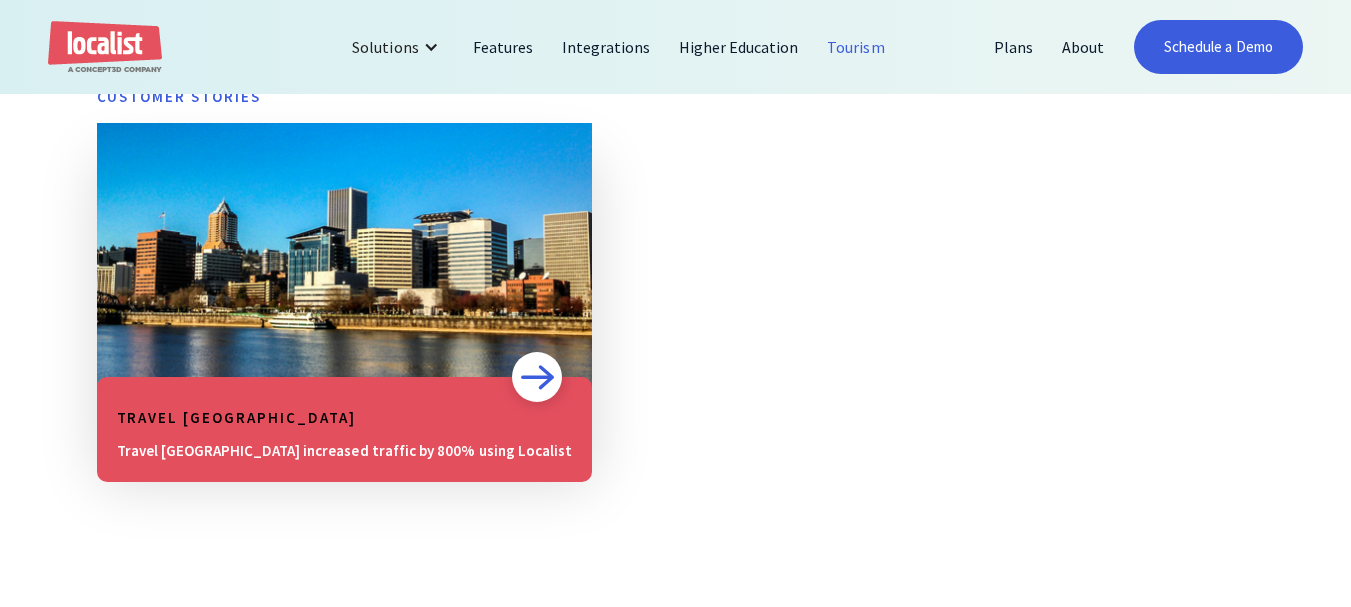 scroll, scrollTop: 1175, scrollLeft: 0, axis: vertical 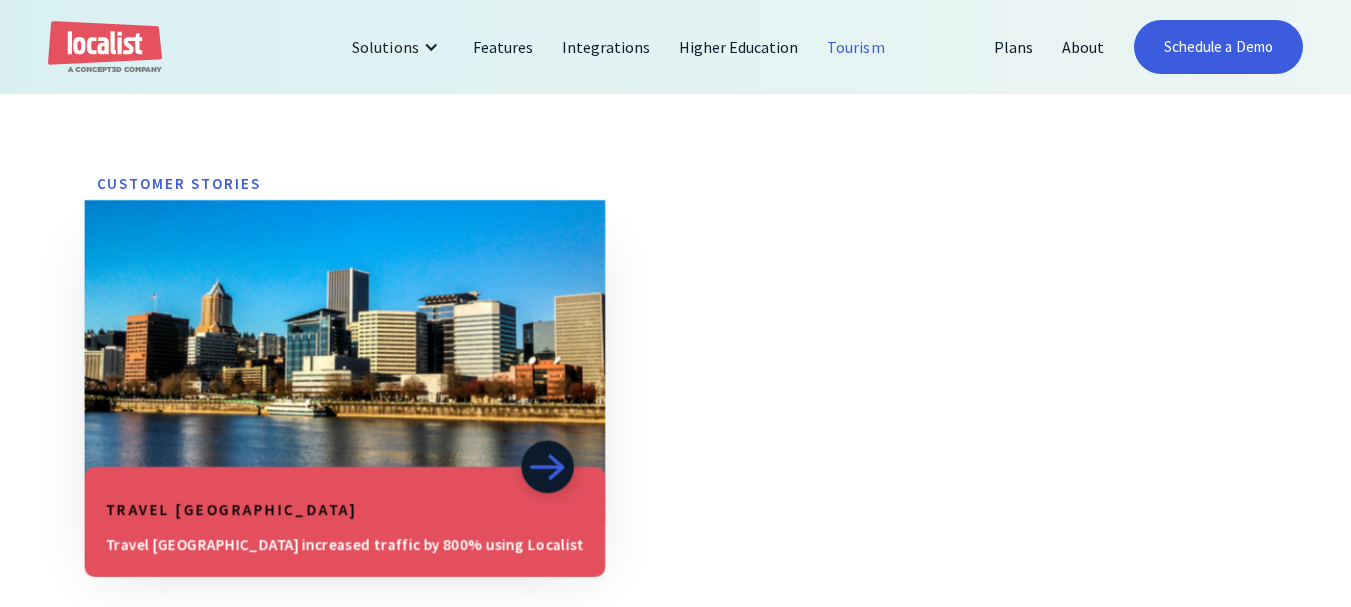 click at bounding box center (547, 467) 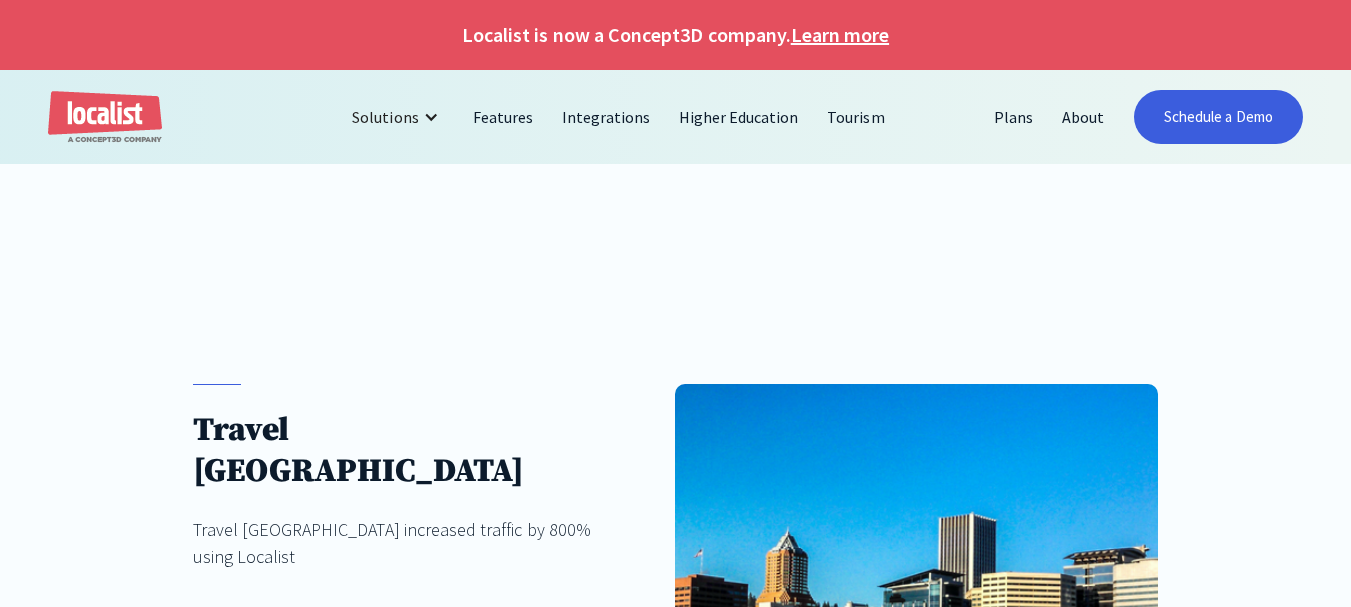 scroll, scrollTop: 0, scrollLeft: 0, axis: both 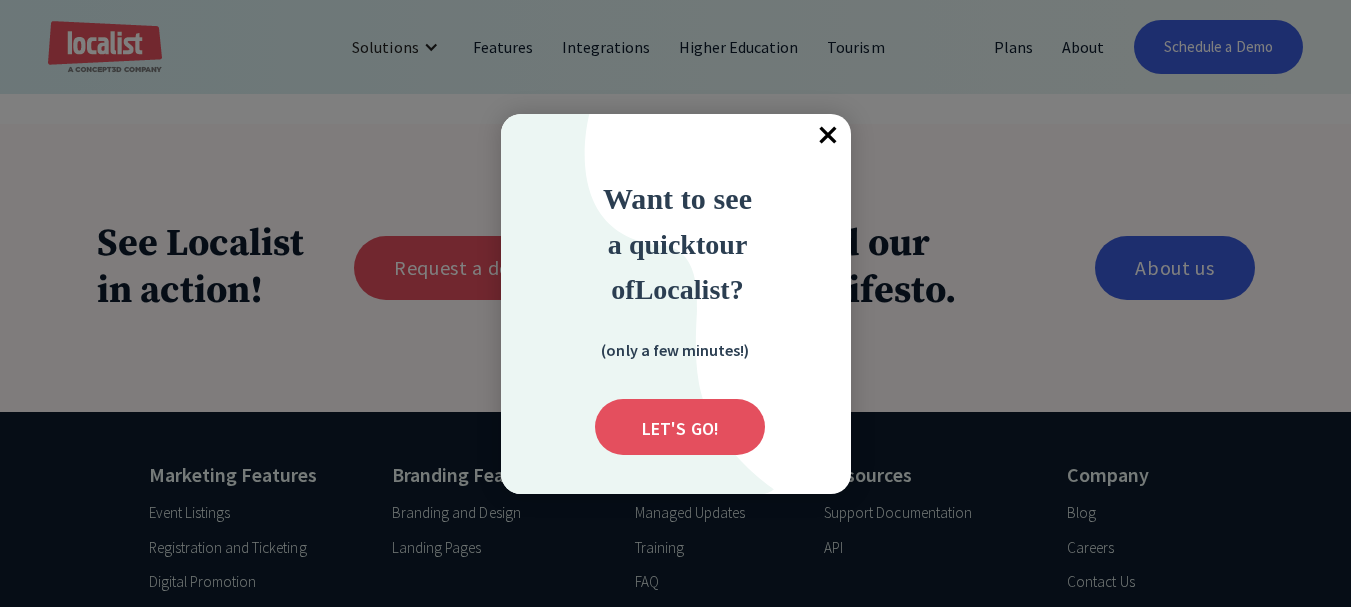 click on "×" at bounding box center (829, 136) 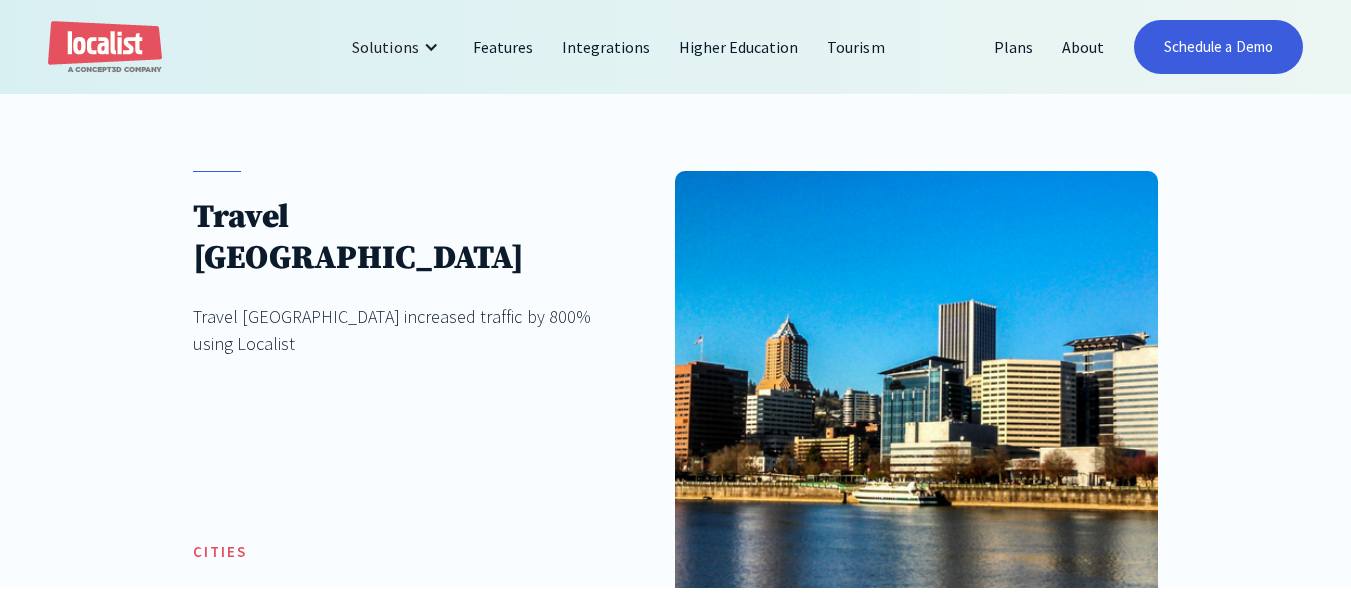 scroll, scrollTop: 184, scrollLeft: 0, axis: vertical 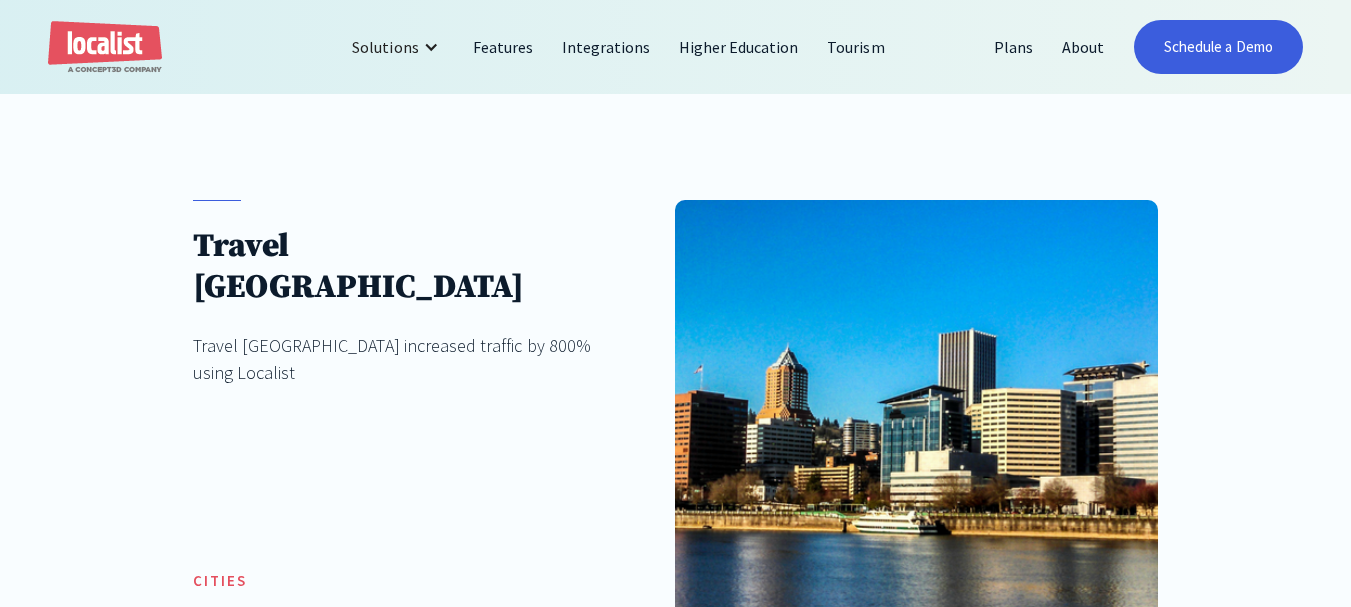 click on "Cities" at bounding box center (220, 581) 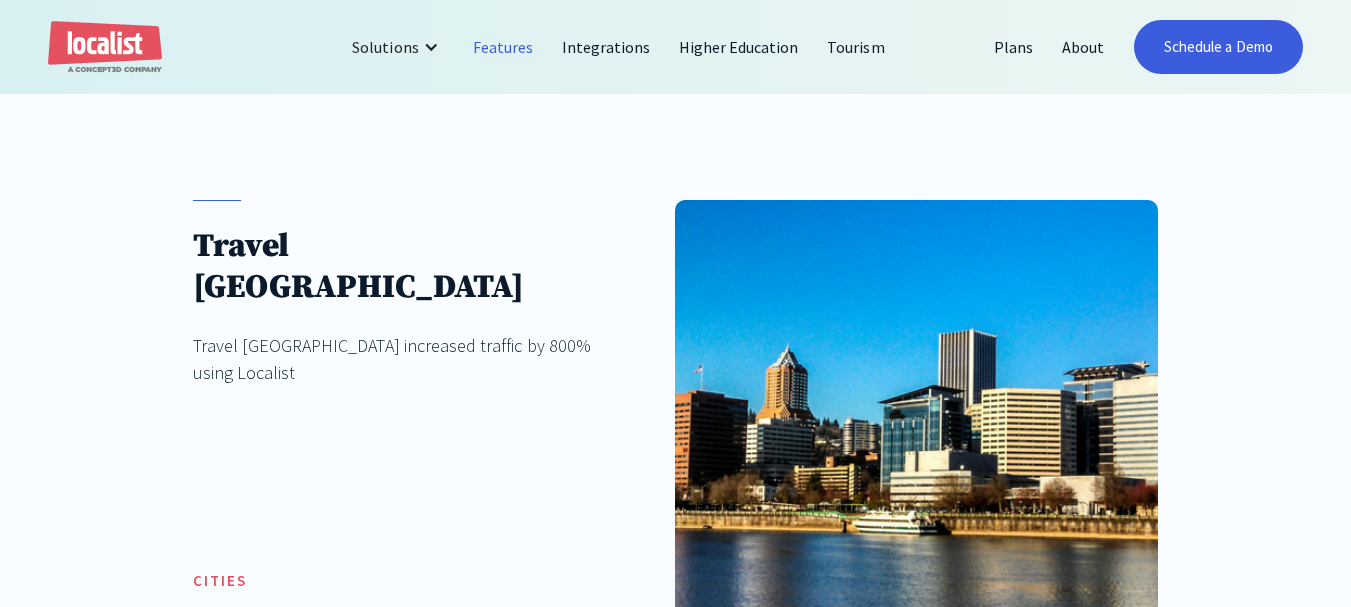 click on "Features" at bounding box center (503, 47) 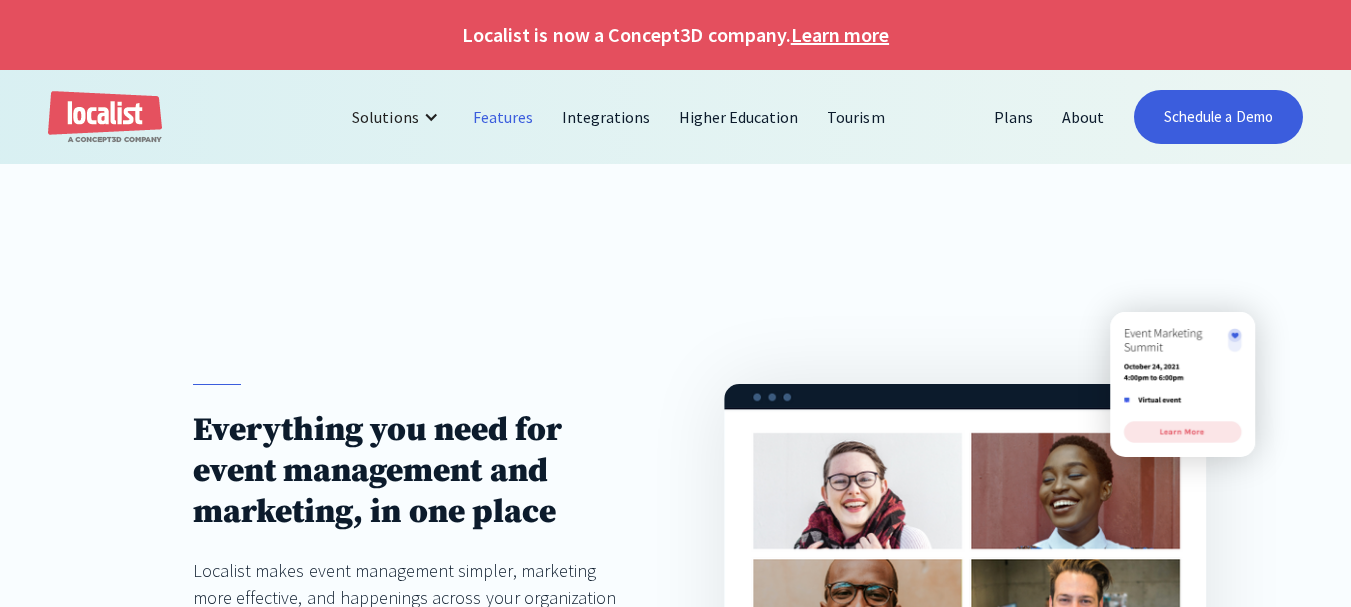 scroll, scrollTop: 0, scrollLeft: 0, axis: both 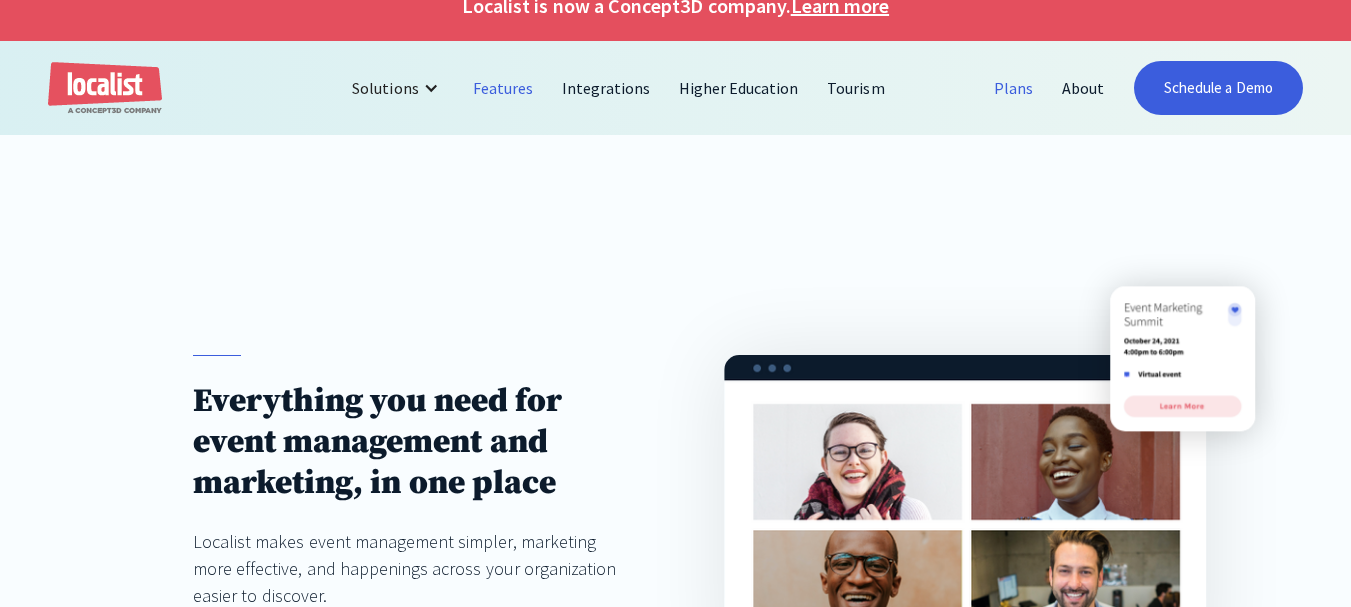 click on "Plans" at bounding box center (1014, 88) 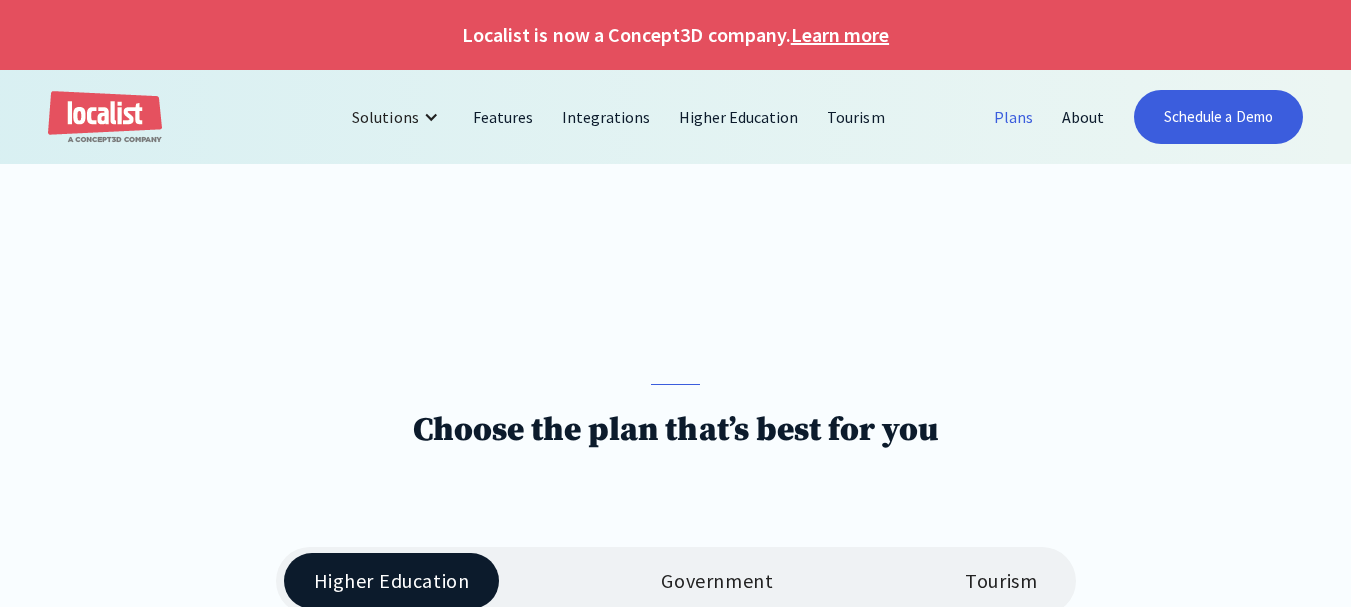 scroll, scrollTop: 0, scrollLeft: 0, axis: both 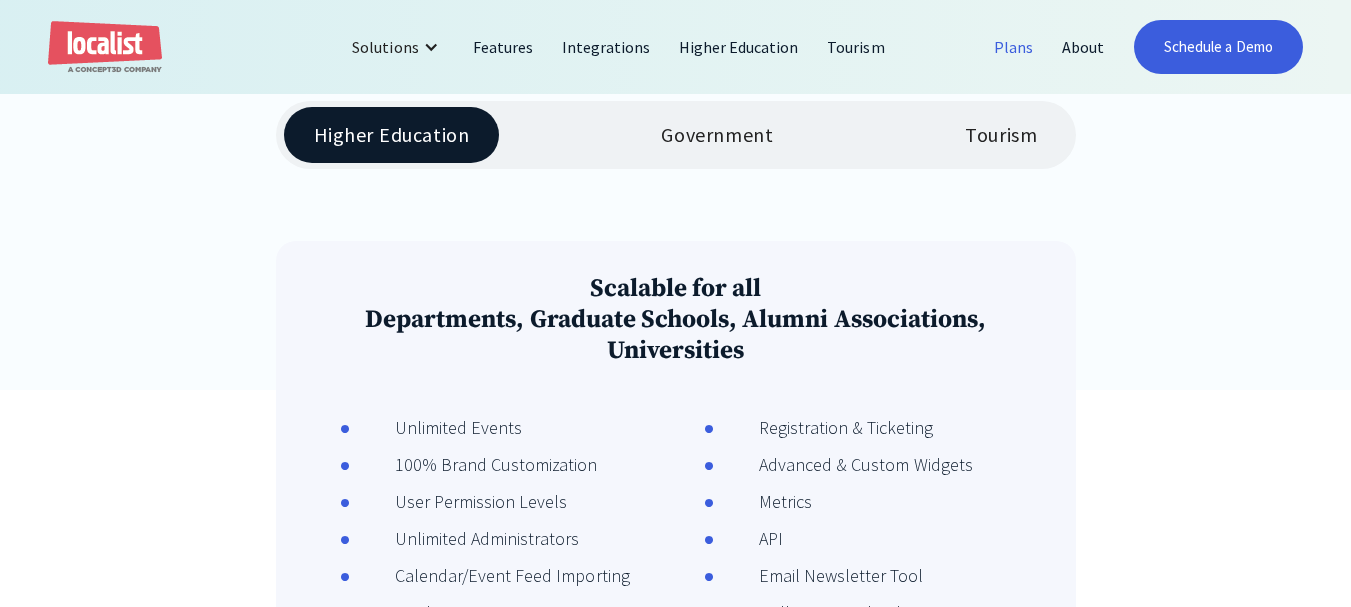 click on "Tourism" at bounding box center [1001, 135] 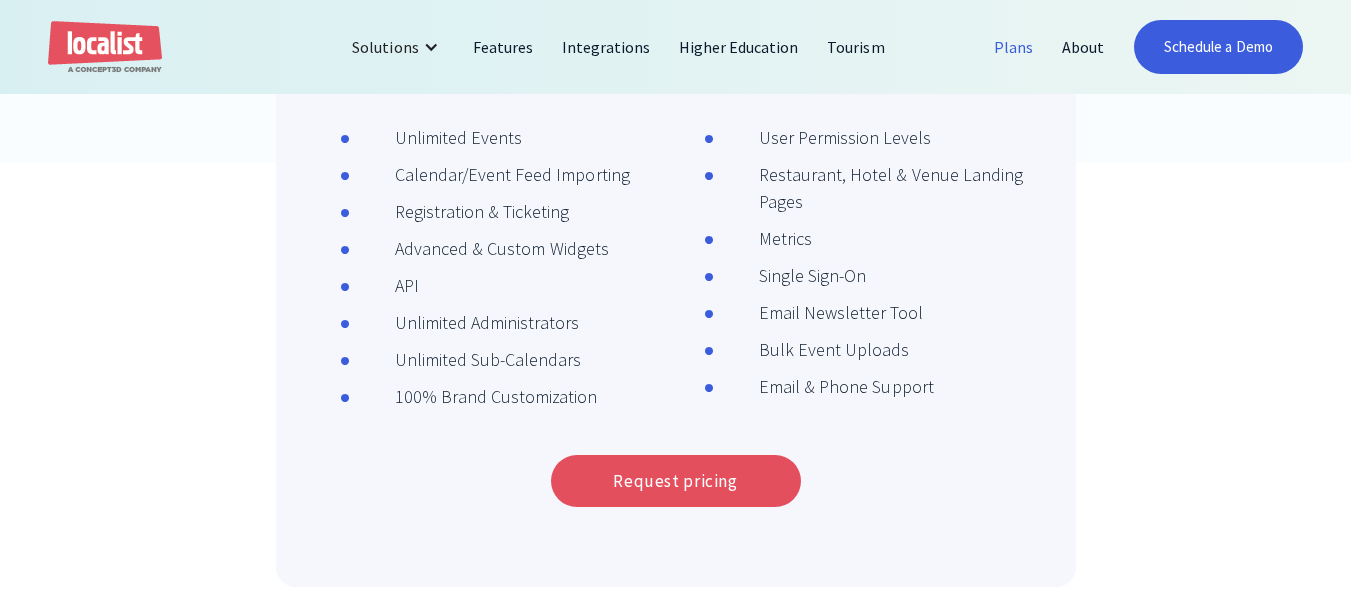 scroll, scrollTop: 732, scrollLeft: 0, axis: vertical 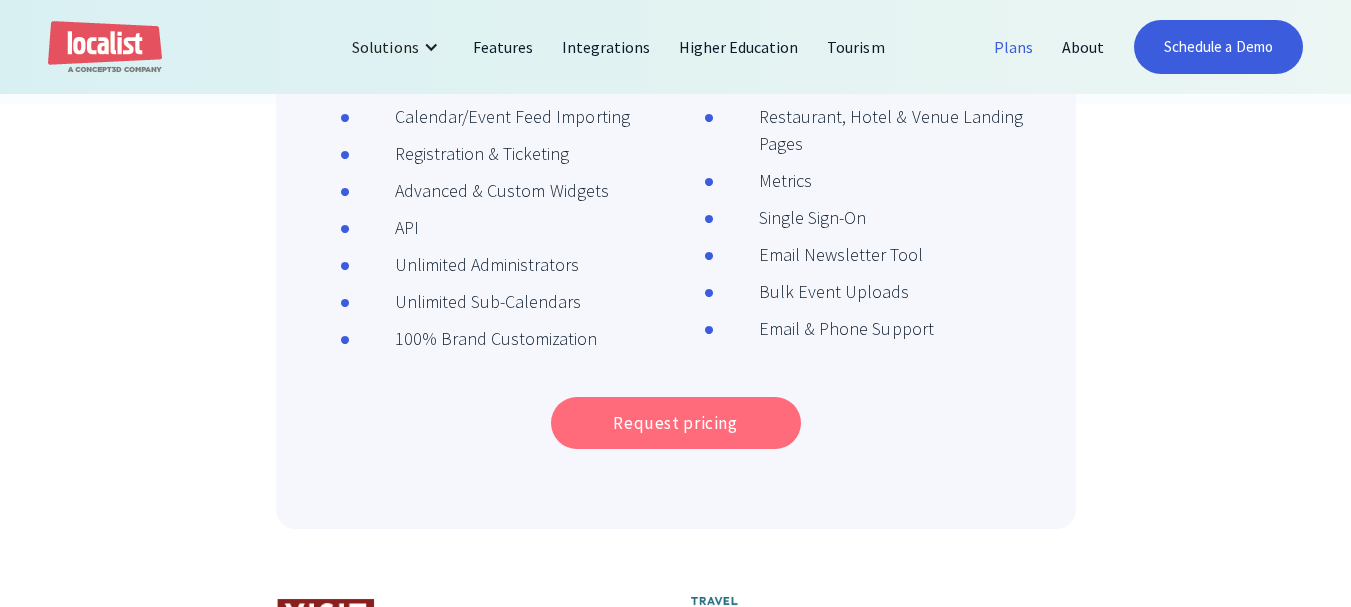 click on "Request pricing" at bounding box center (676, 423) 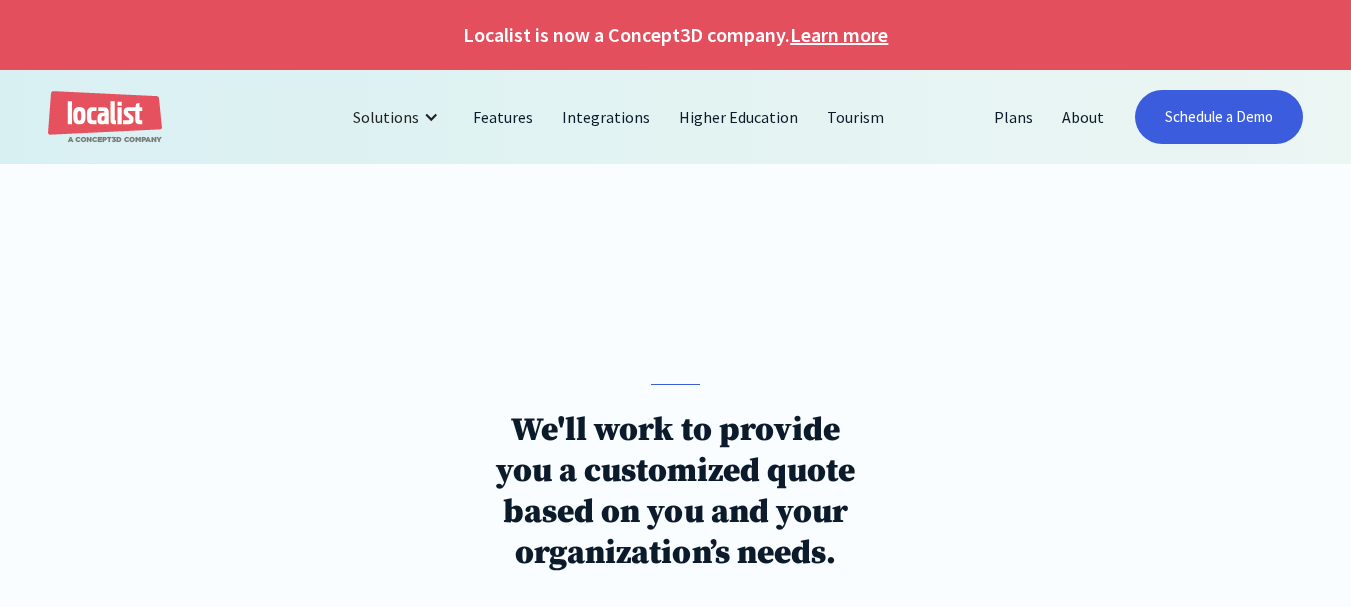 scroll, scrollTop: 0, scrollLeft: 0, axis: both 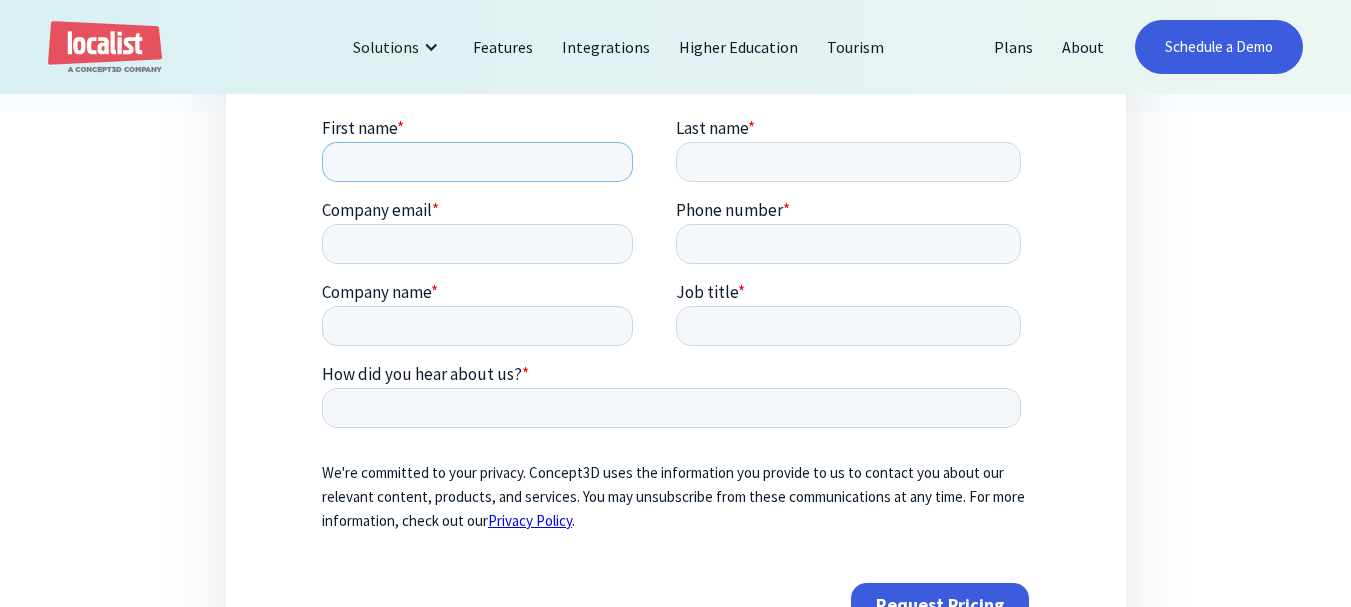 click on "First name *" at bounding box center (476, 161) 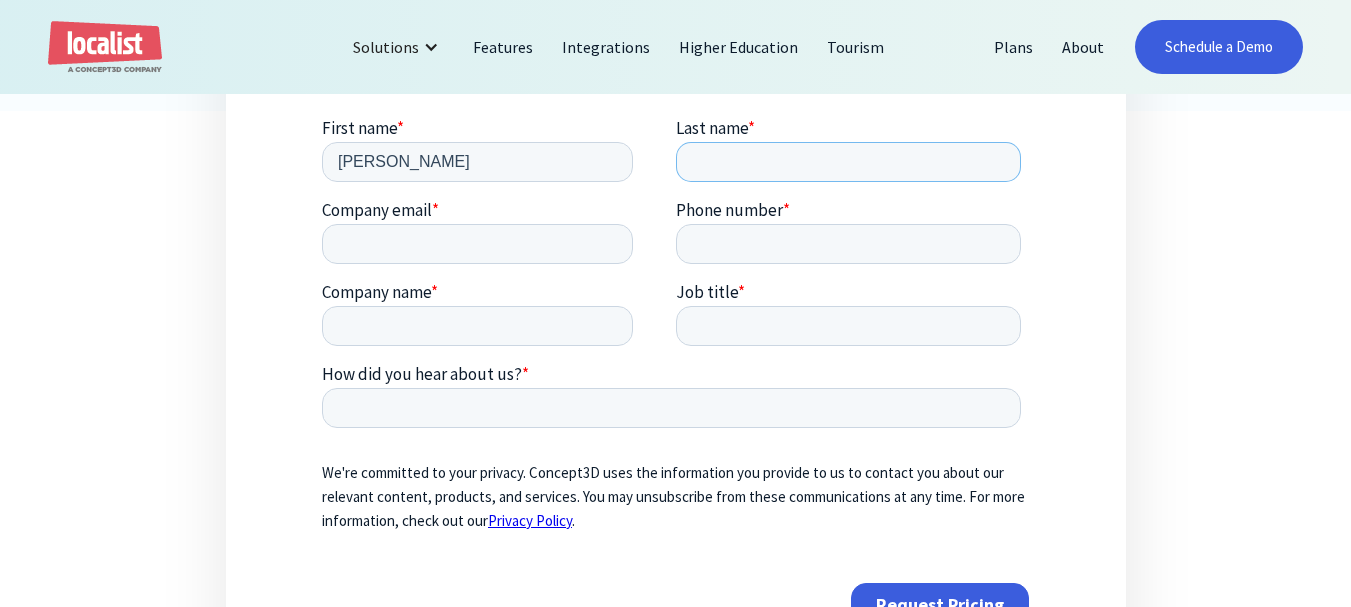 type on "Thompson" 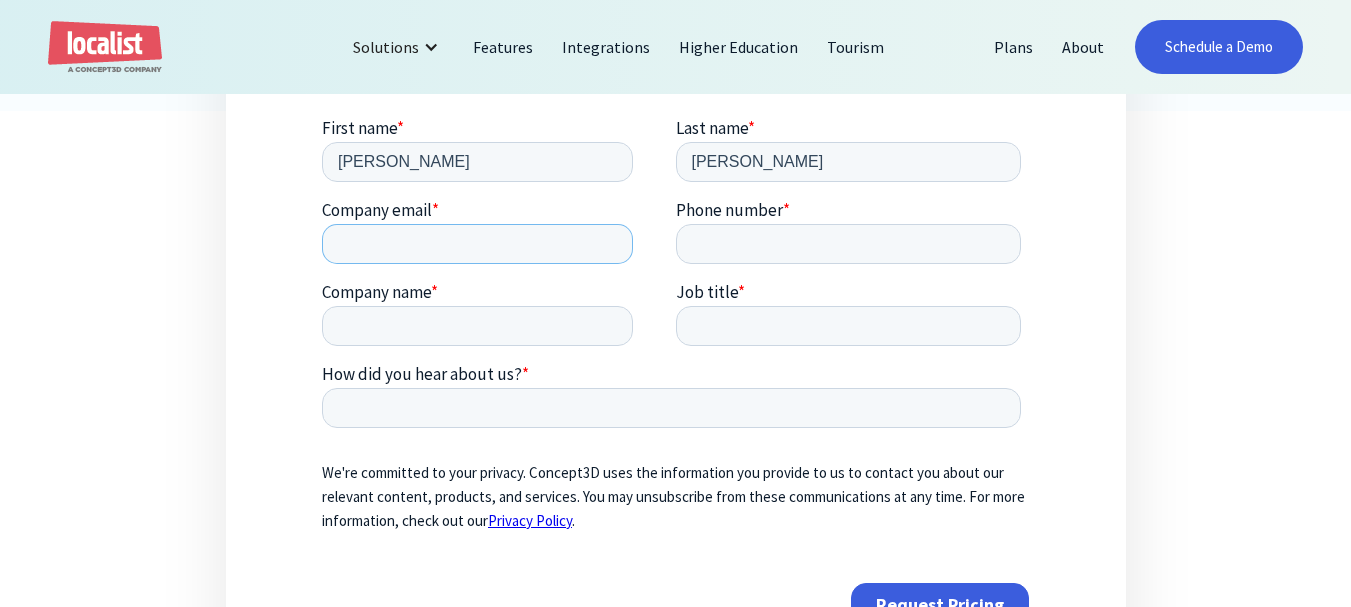 type on "rachel@Visitstcloud.com" 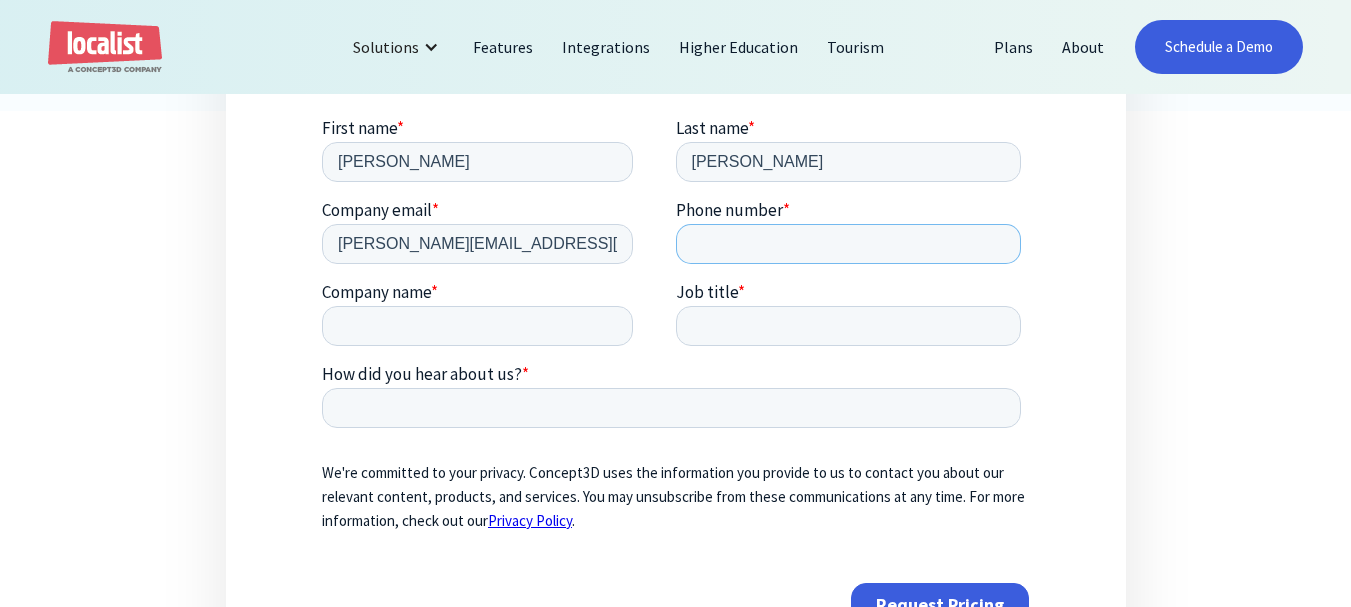 type on "3202026728" 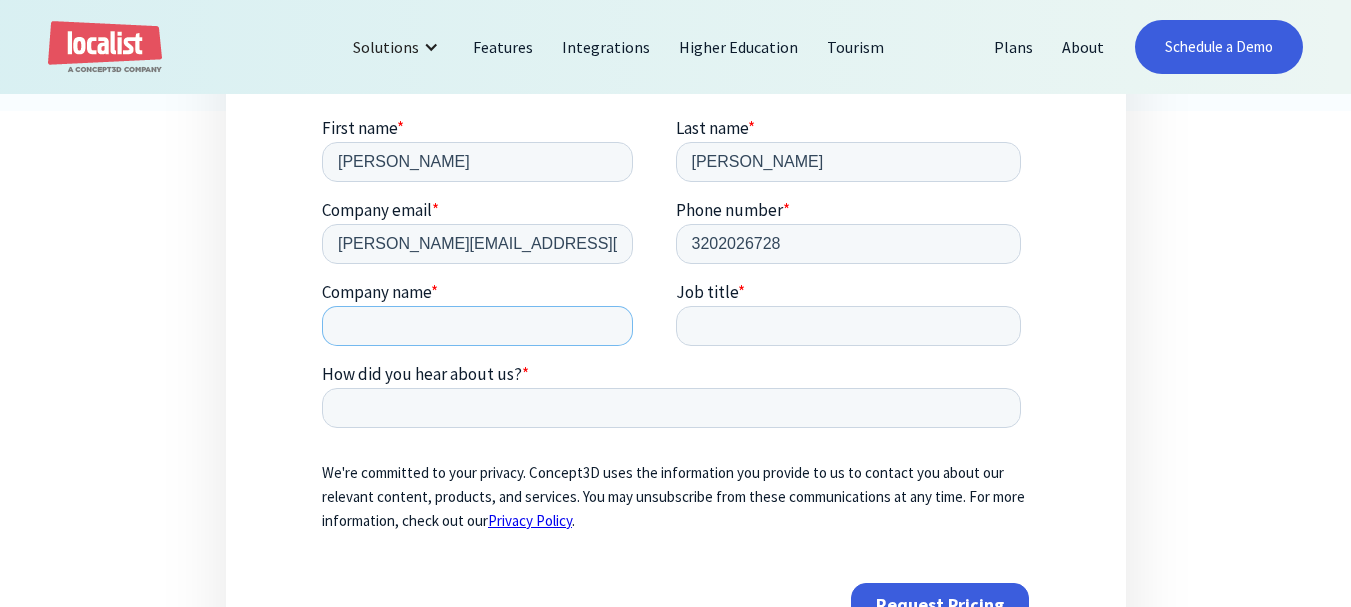 type on "St. Cloud Area Convention & Visitors Bureau" 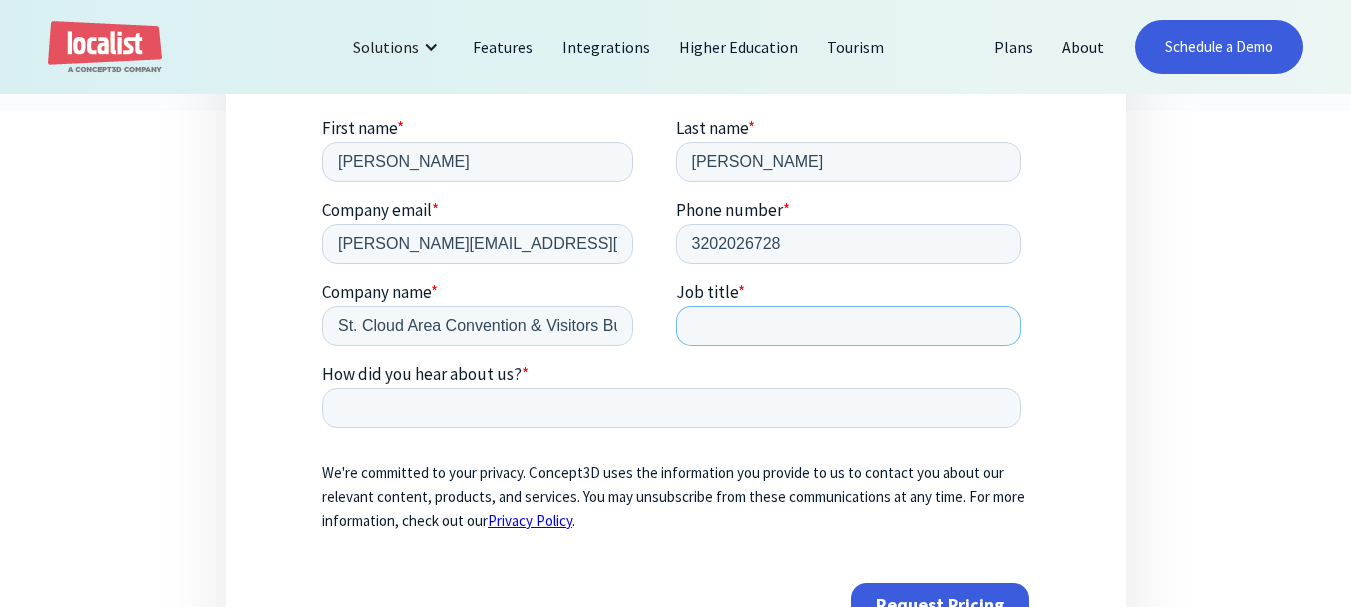 click on "Job title *" at bounding box center (848, 325) 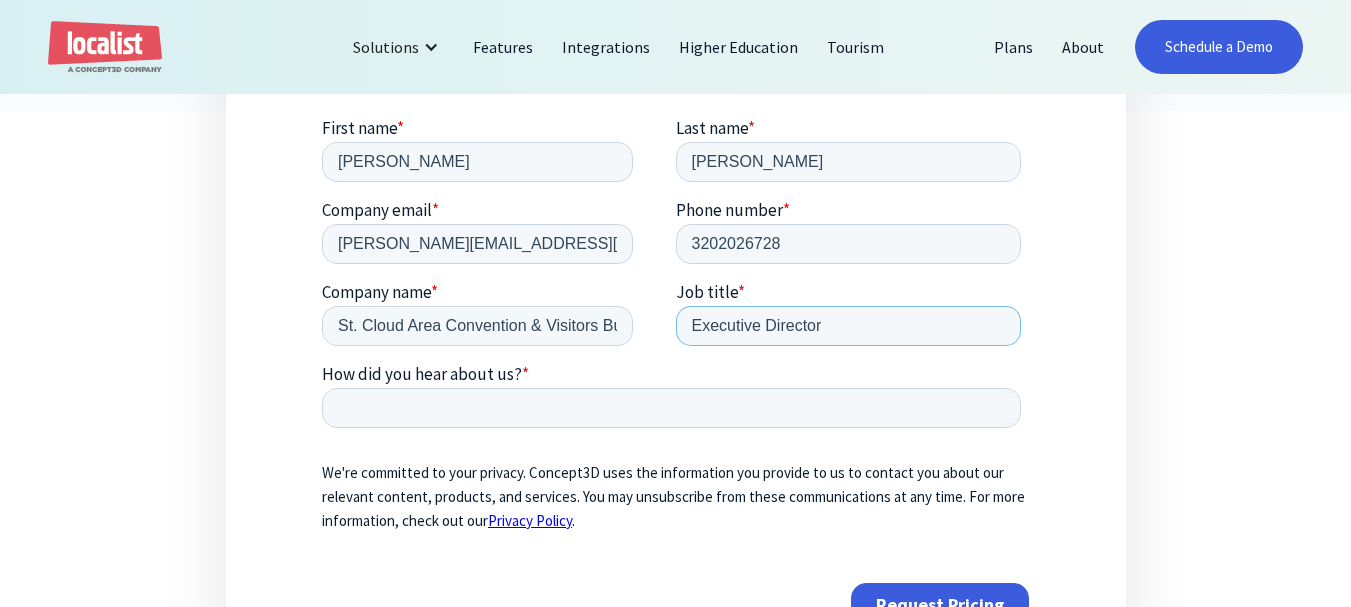 type on "Executive Director" 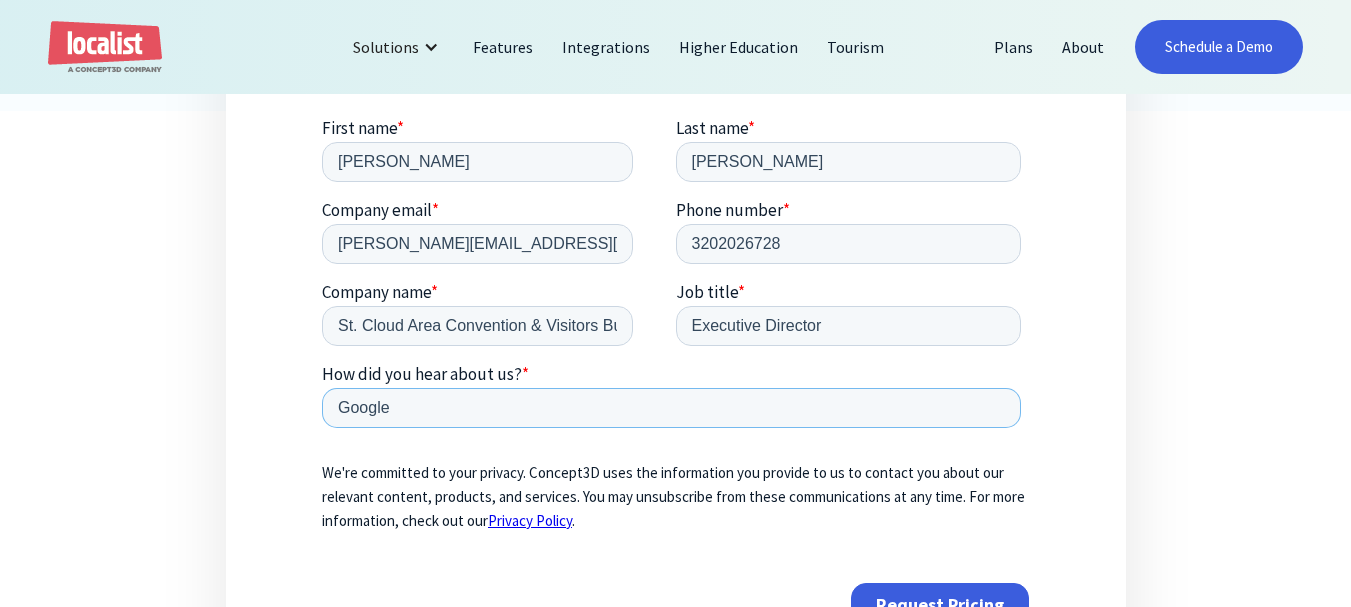 scroll, scrollTop: 868, scrollLeft: 0, axis: vertical 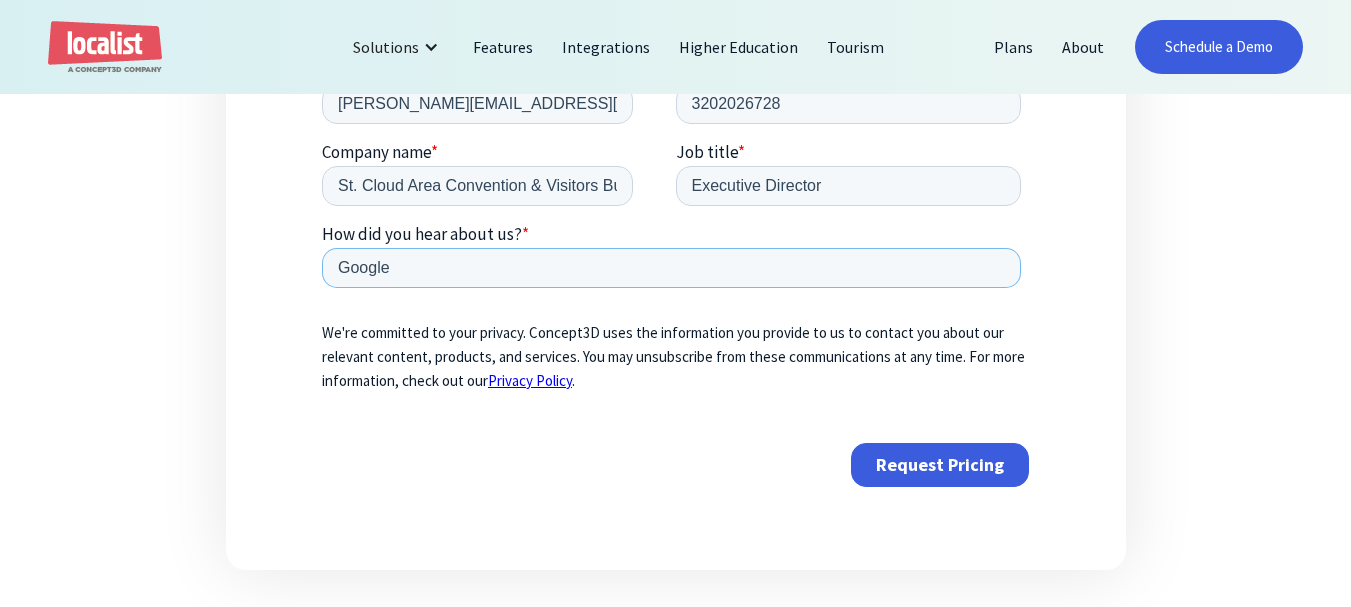 type on "Google" 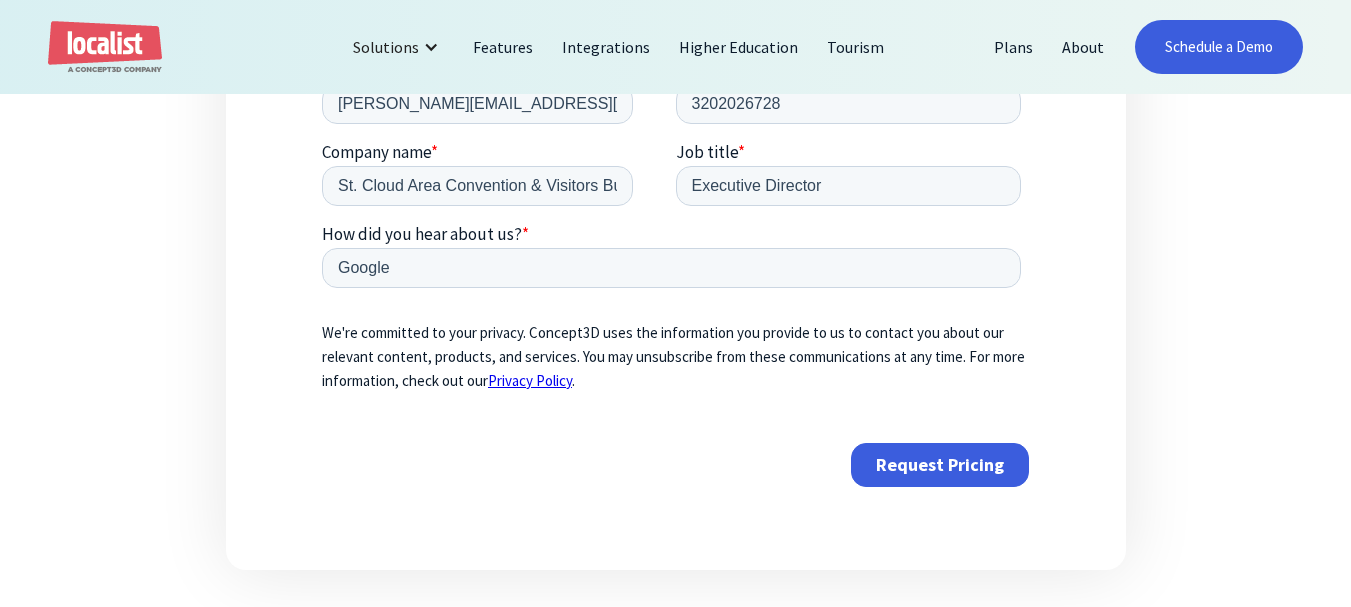 click on "Request Pricing" at bounding box center [939, 465] 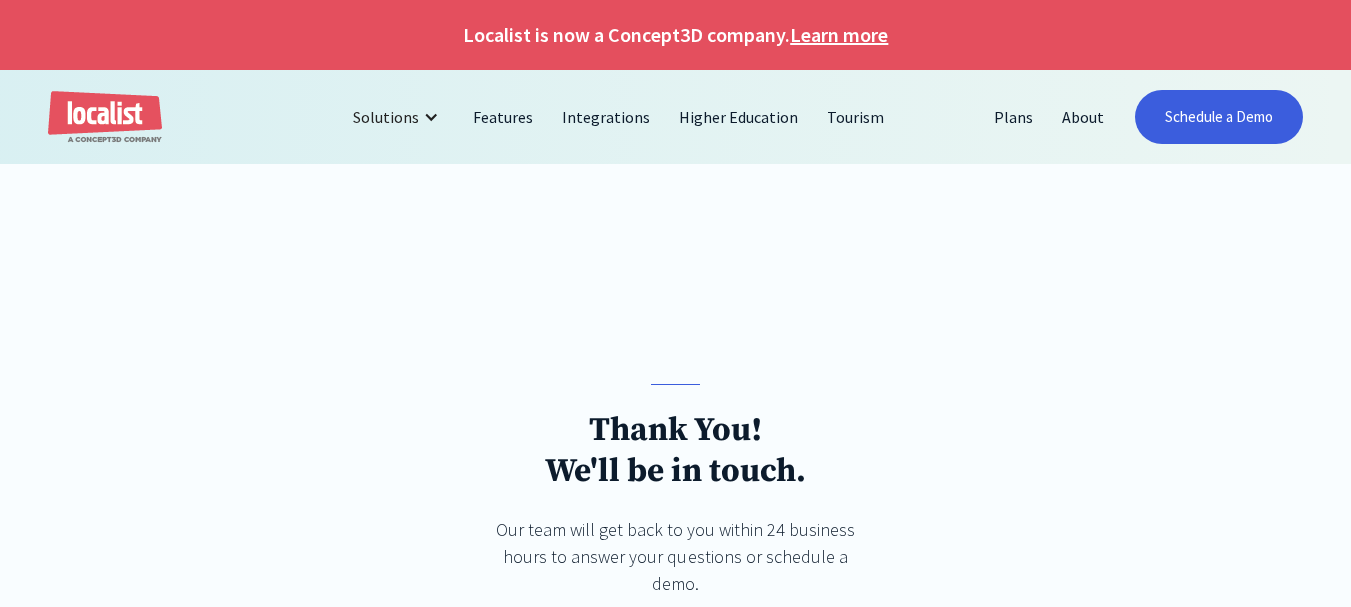 scroll, scrollTop: 0, scrollLeft: 0, axis: both 